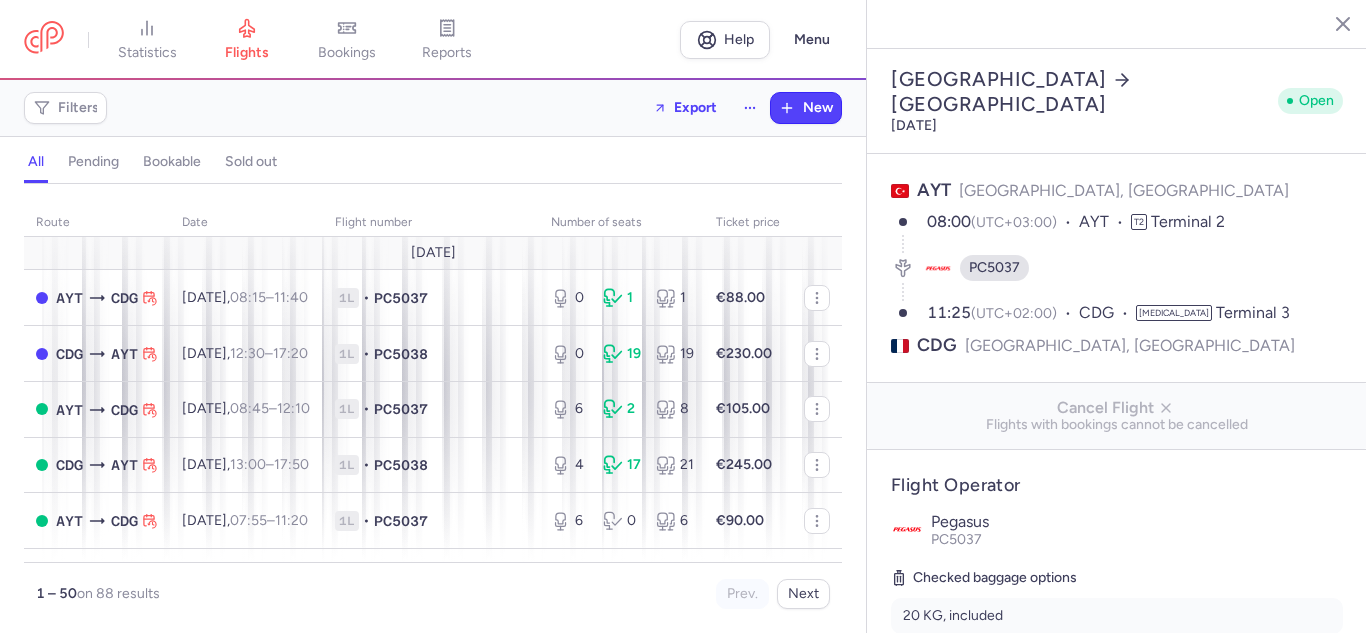 select on "hours" 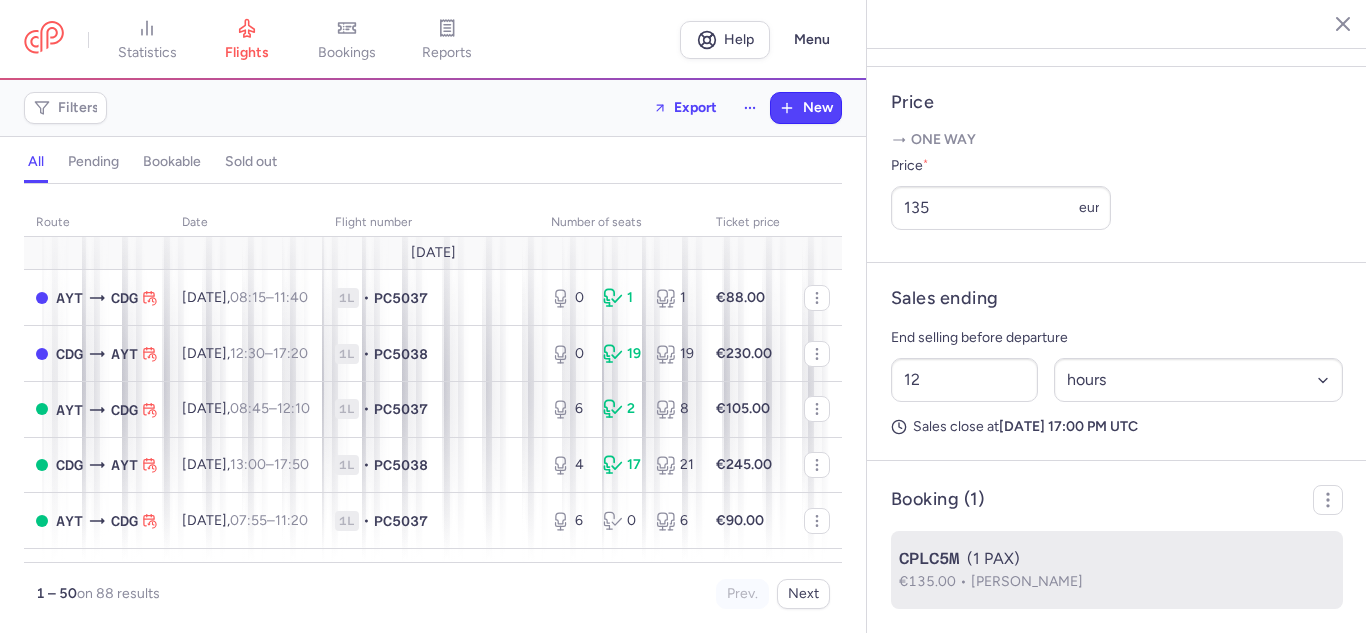 click on "CPLC5M  (1 PAX)" at bounding box center [1117, 559] 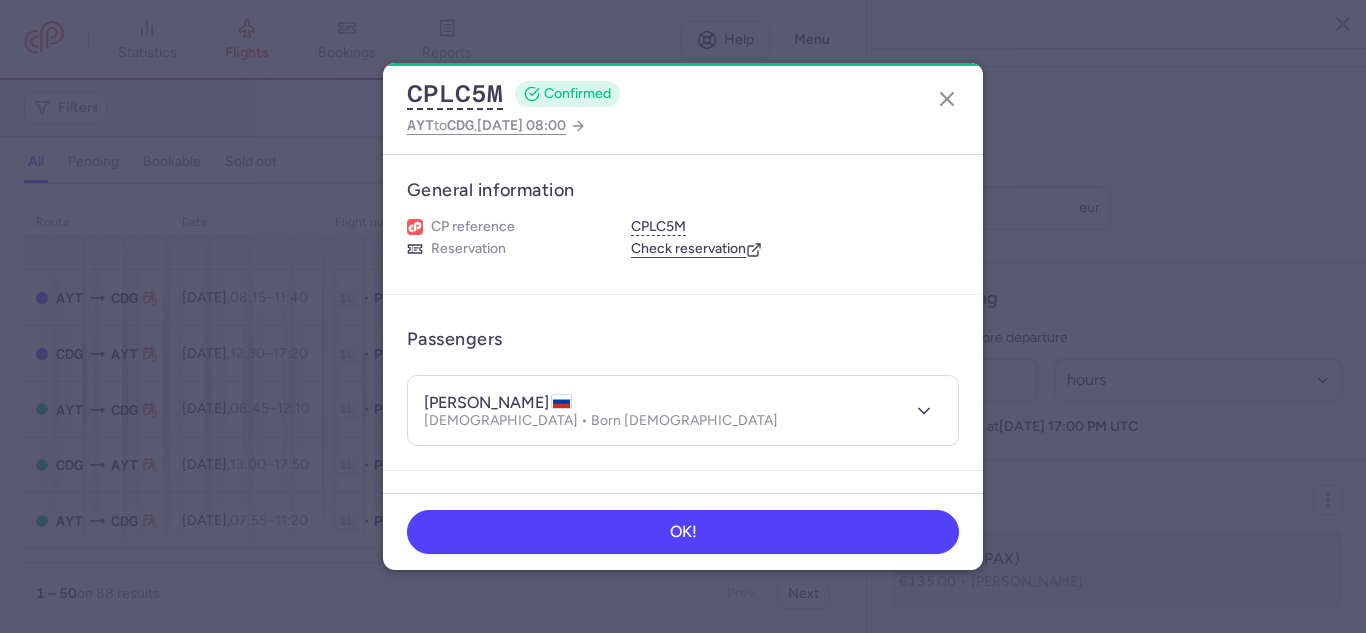 type 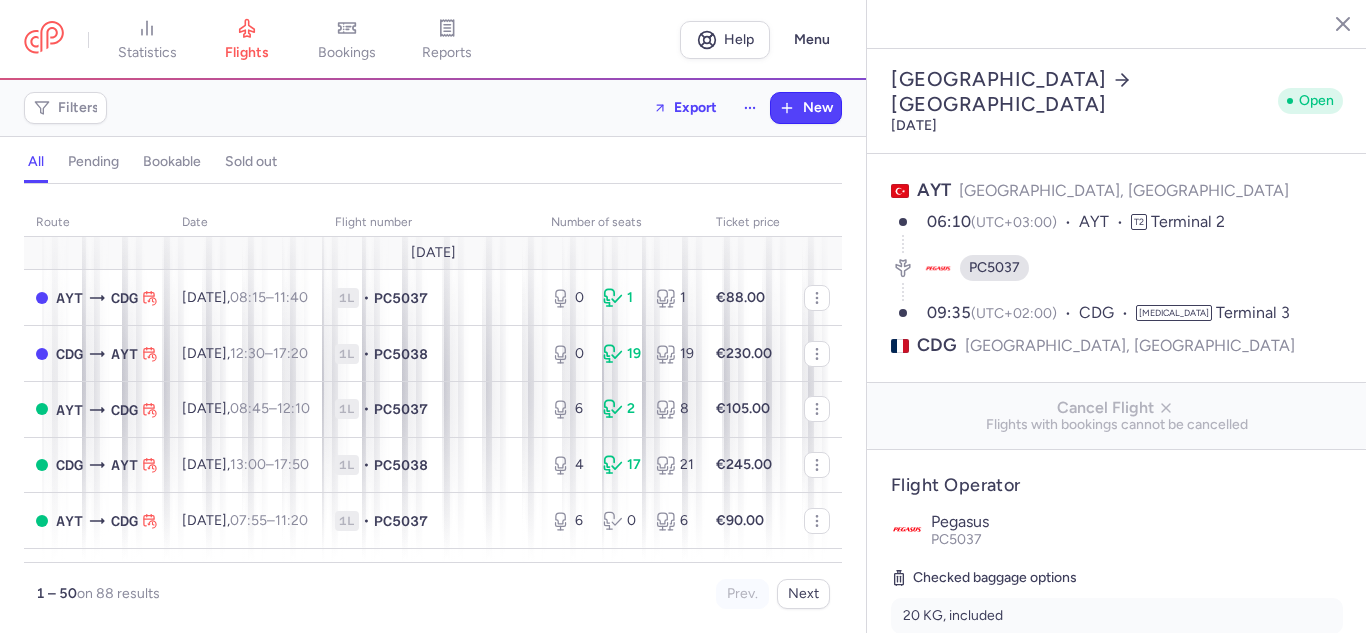 select on "hours" 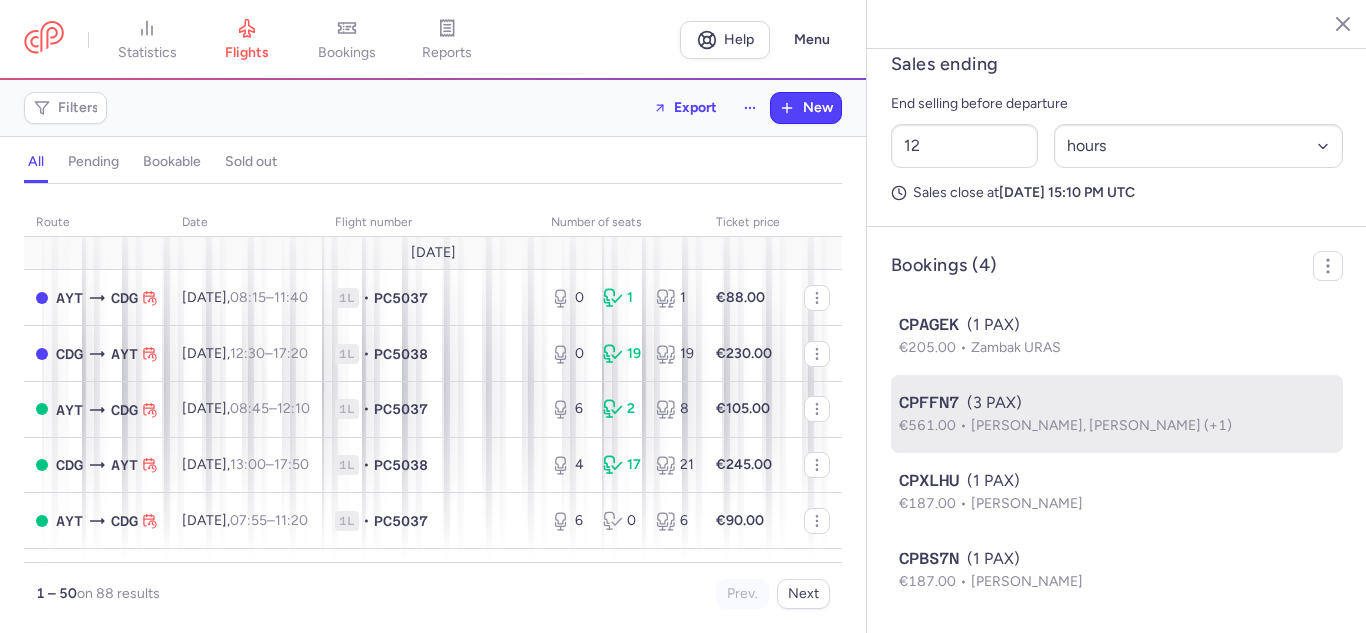 scroll, scrollTop: 1032, scrollLeft: 0, axis: vertical 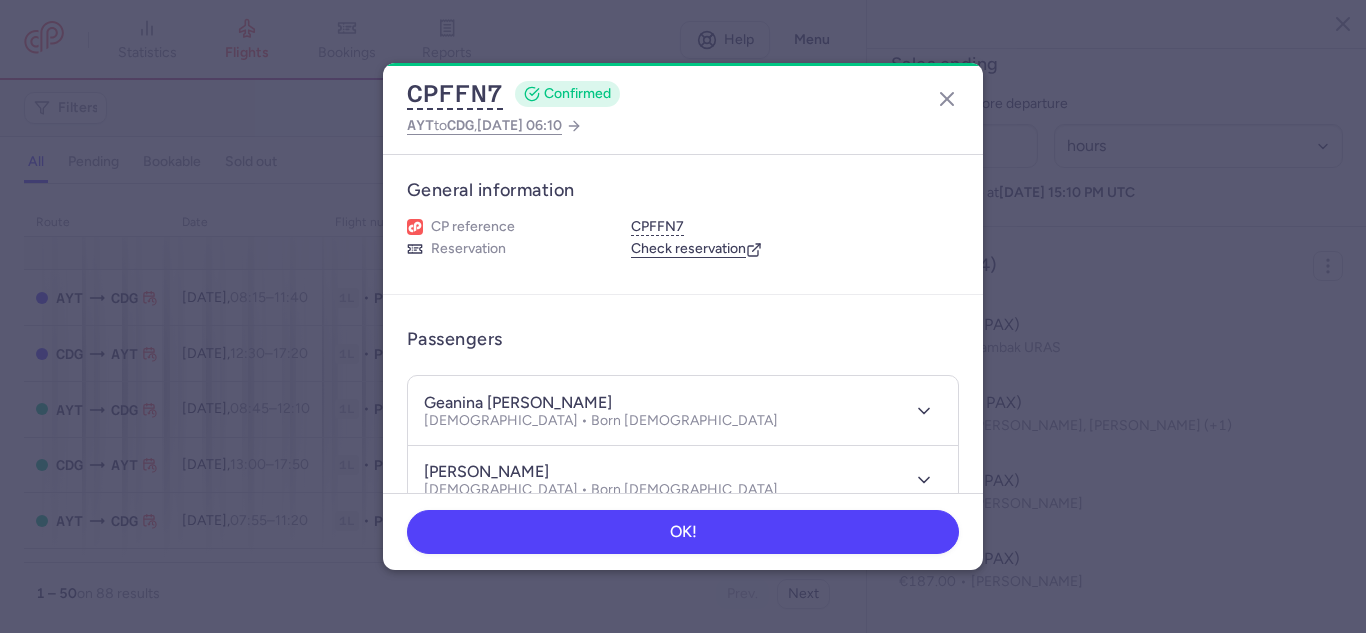 type 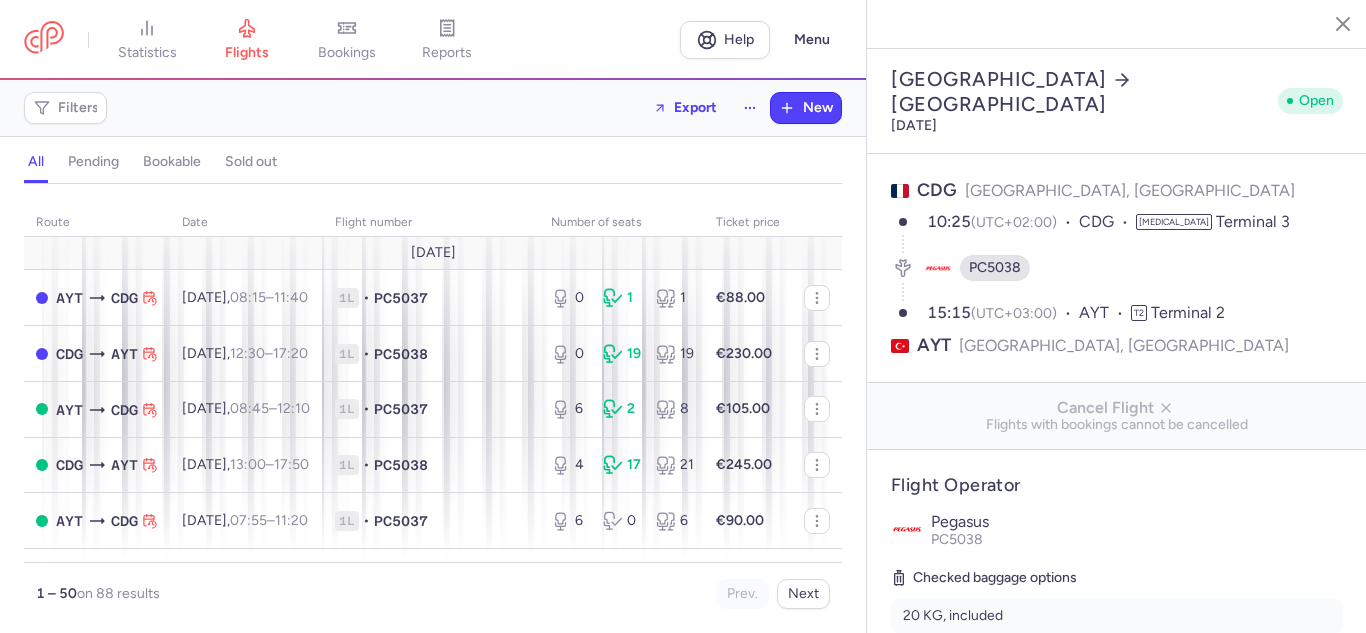 select on "hours" 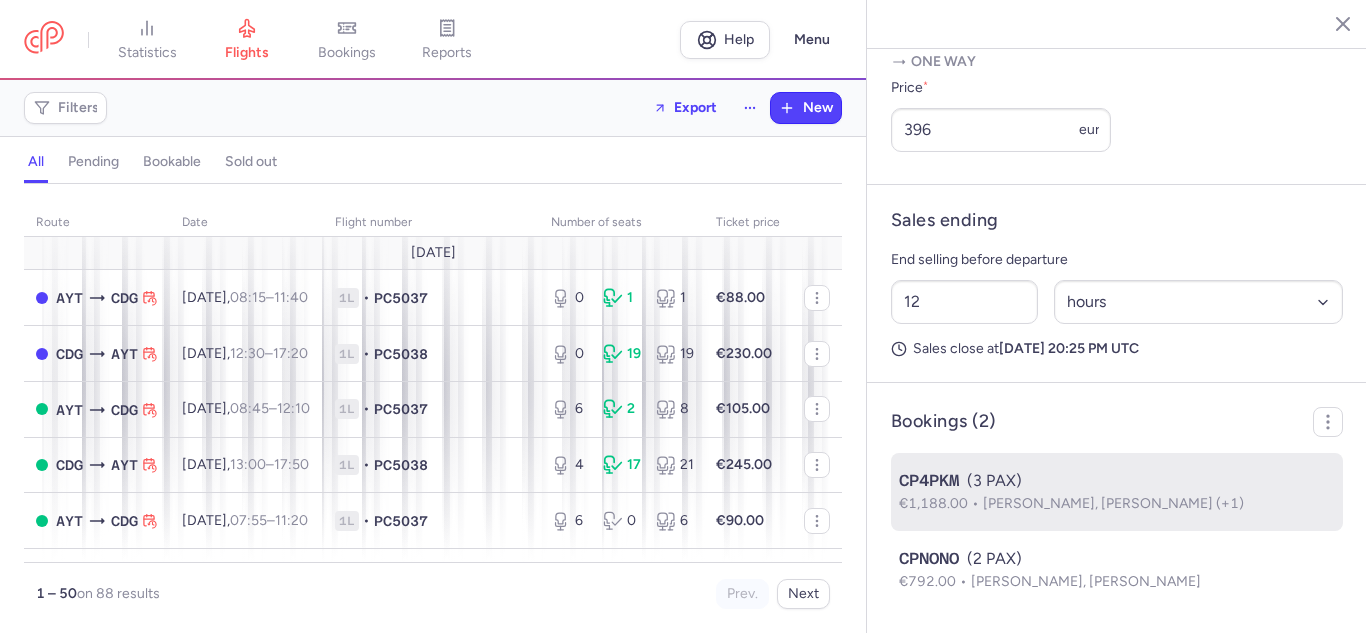 click on "CP4PKM  (3 PAX)" at bounding box center [1117, 481] 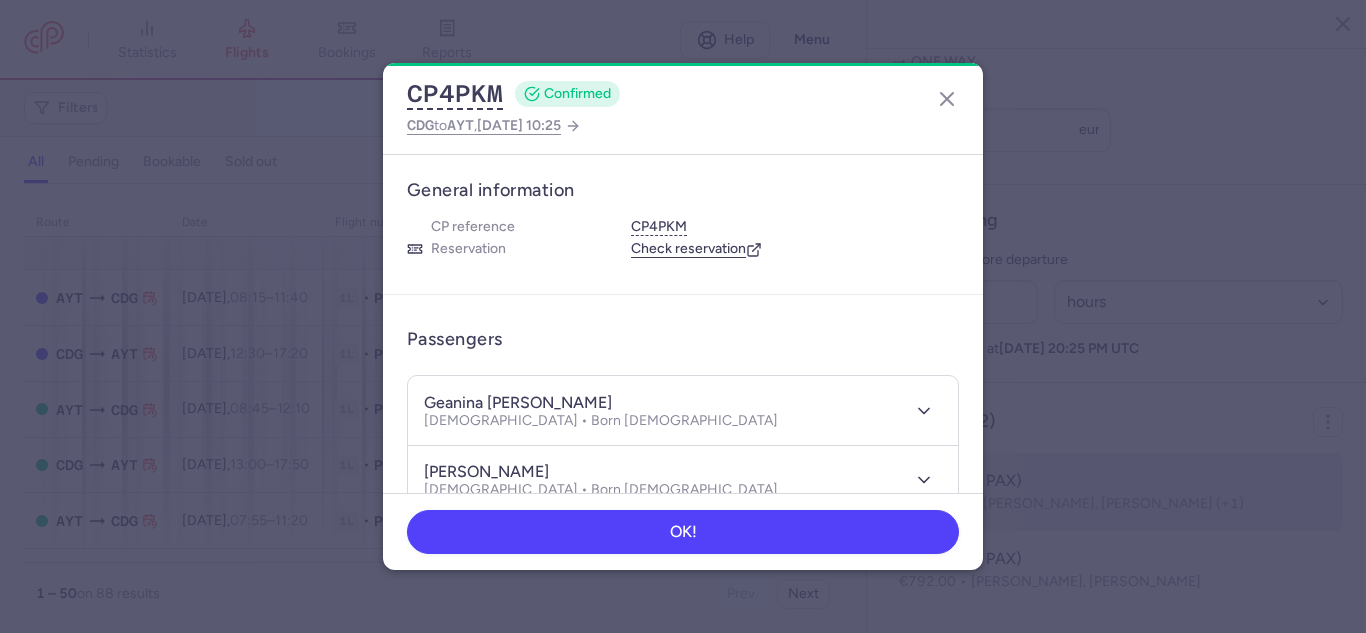 type 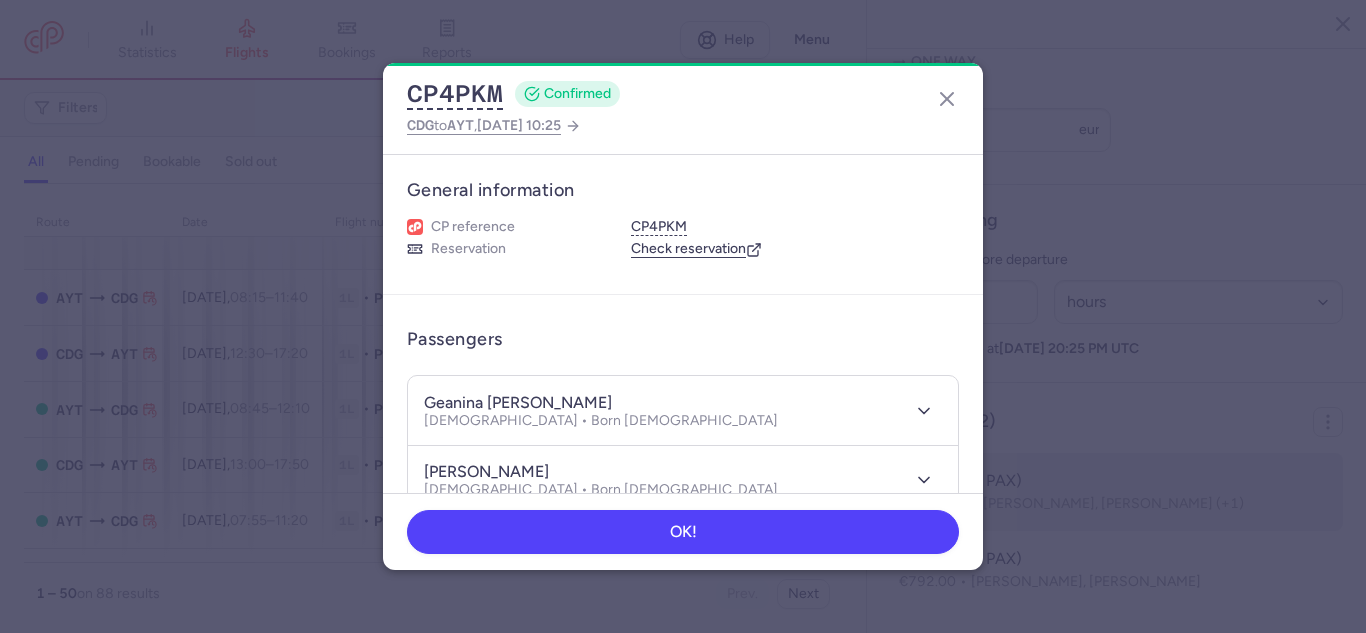 scroll, scrollTop: 876, scrollLeft: 0, axis: vertical 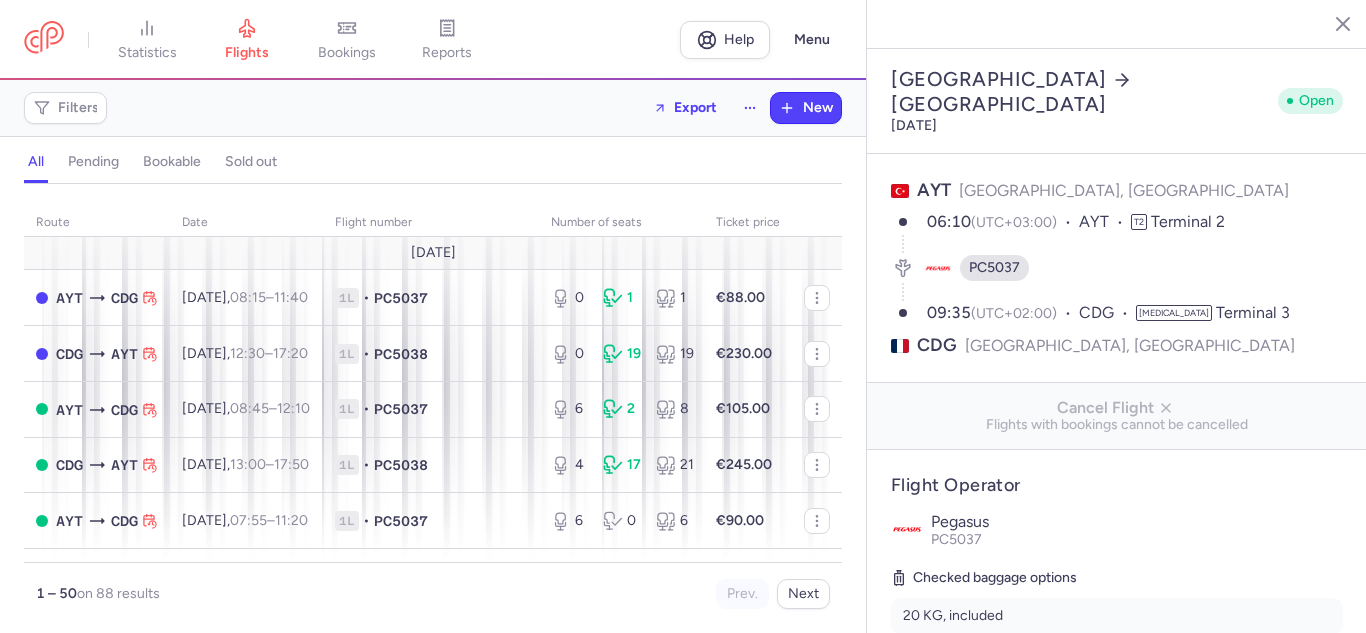 select on "hours" 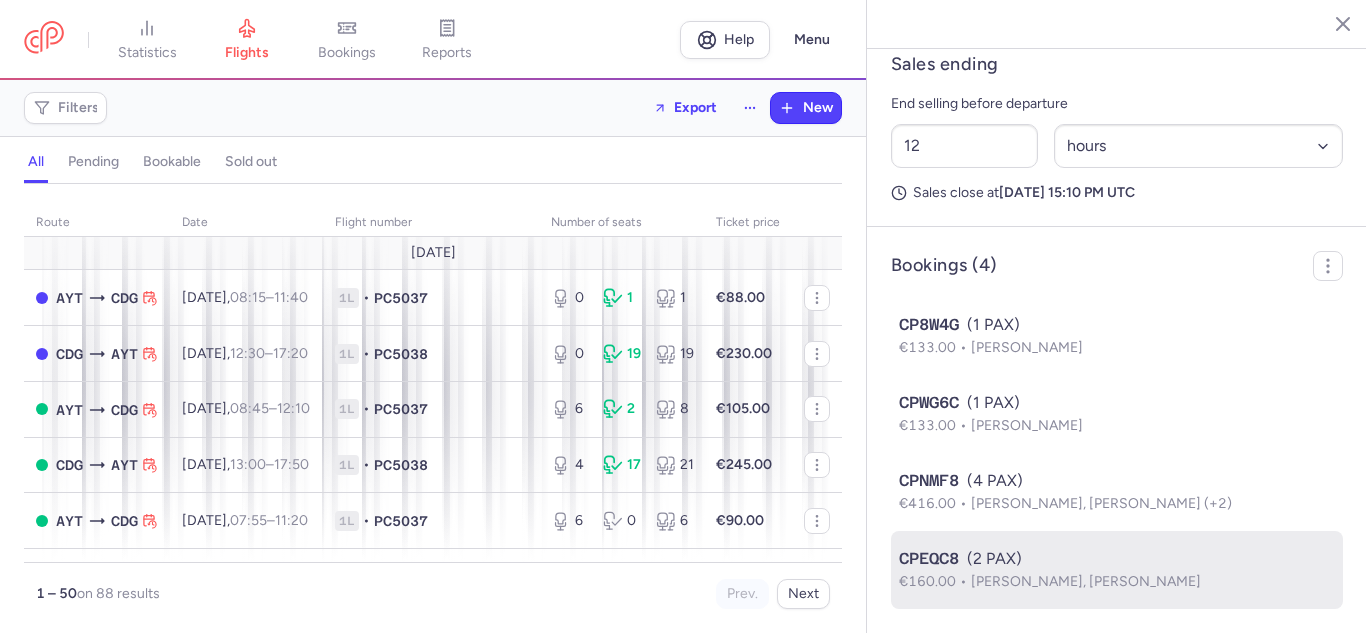 click on "CPEQC8  (2 PAX)" at bounding box center [1117, 559] 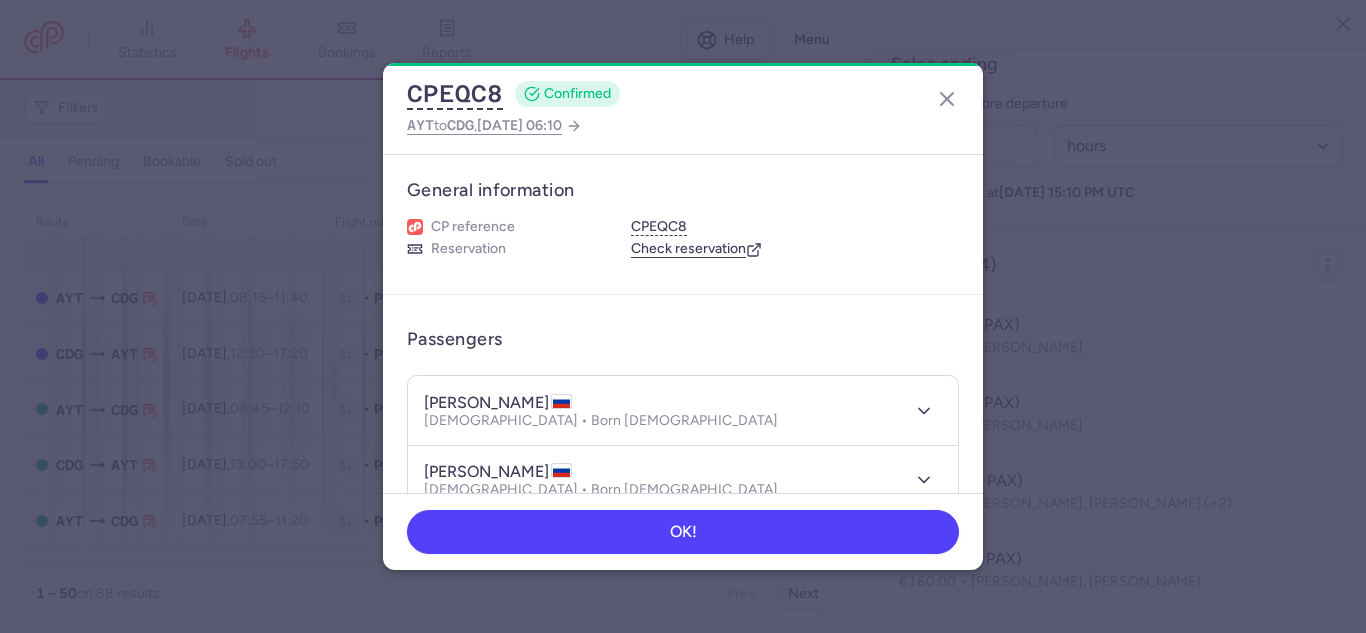 type 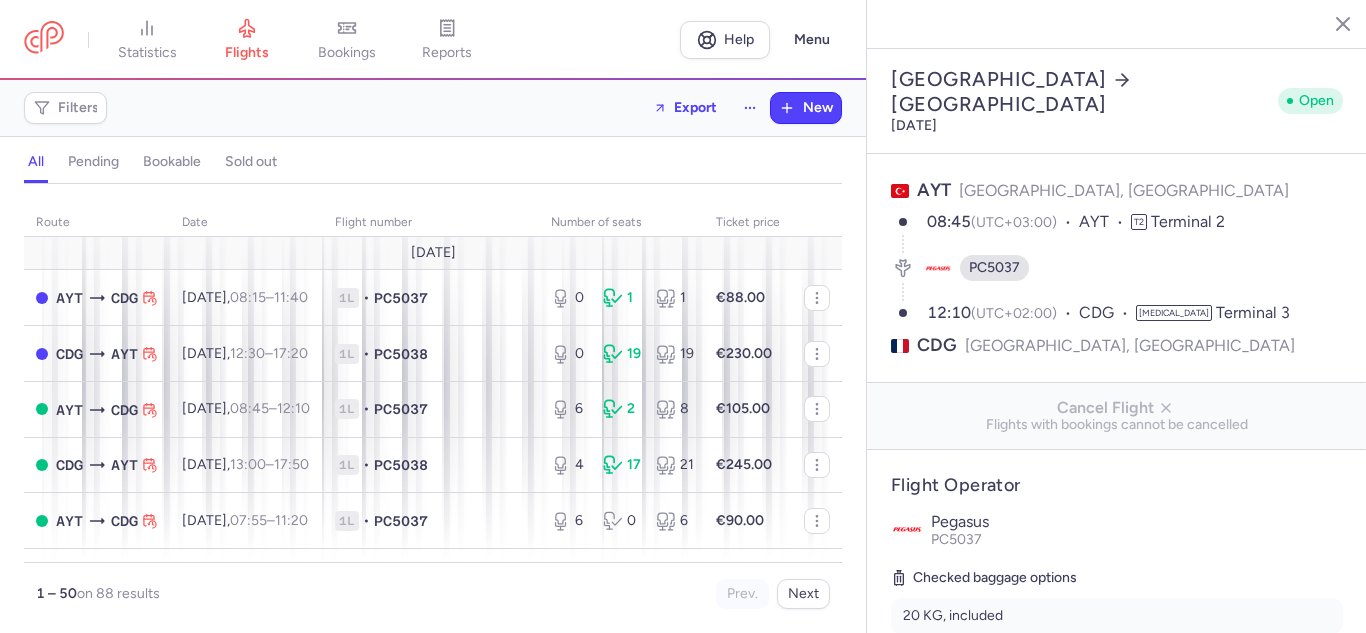 select on "hours" 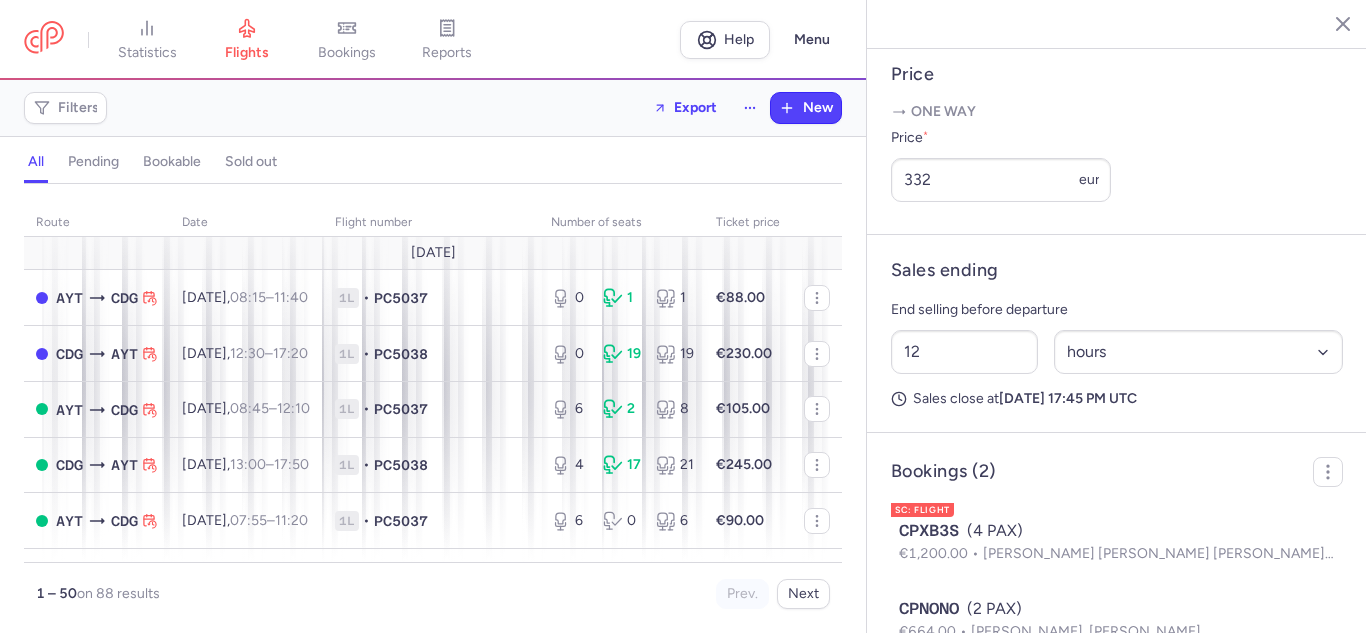 scroll, scrollTop: 876, scrollLeft: 0, axis: vertical 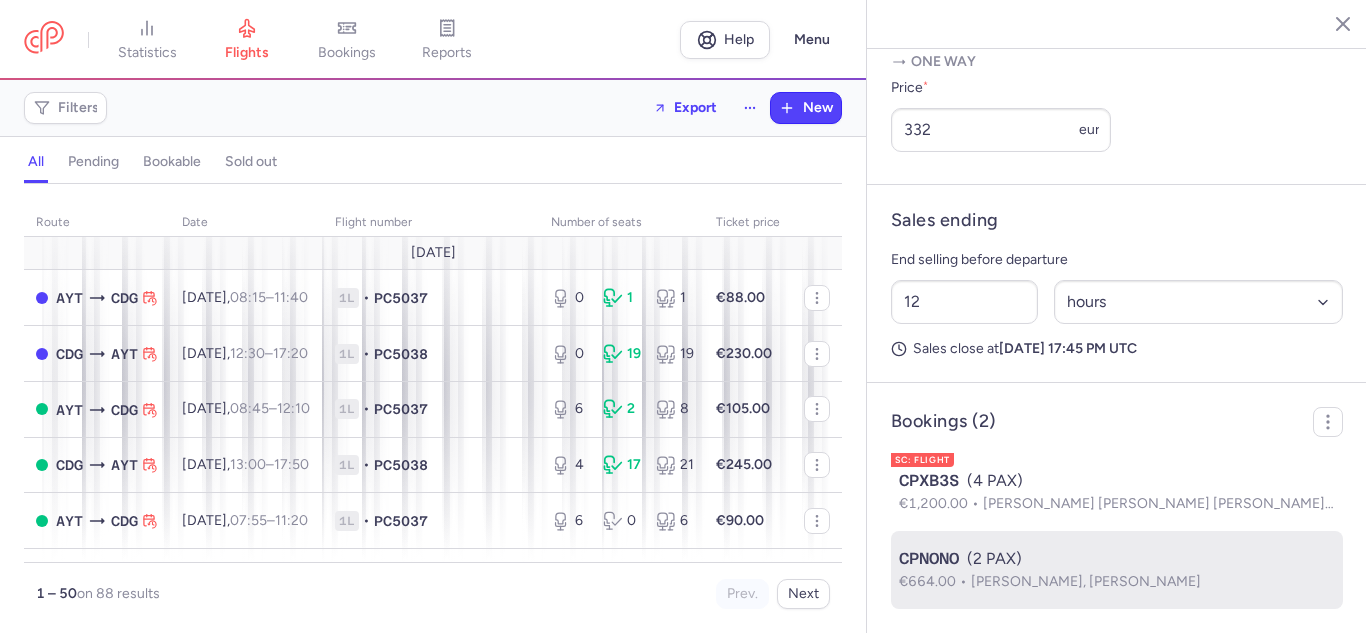 click on "Florette CHENTOUF, Jimmy CLOTAIL" at bounding box center [1086, 581] 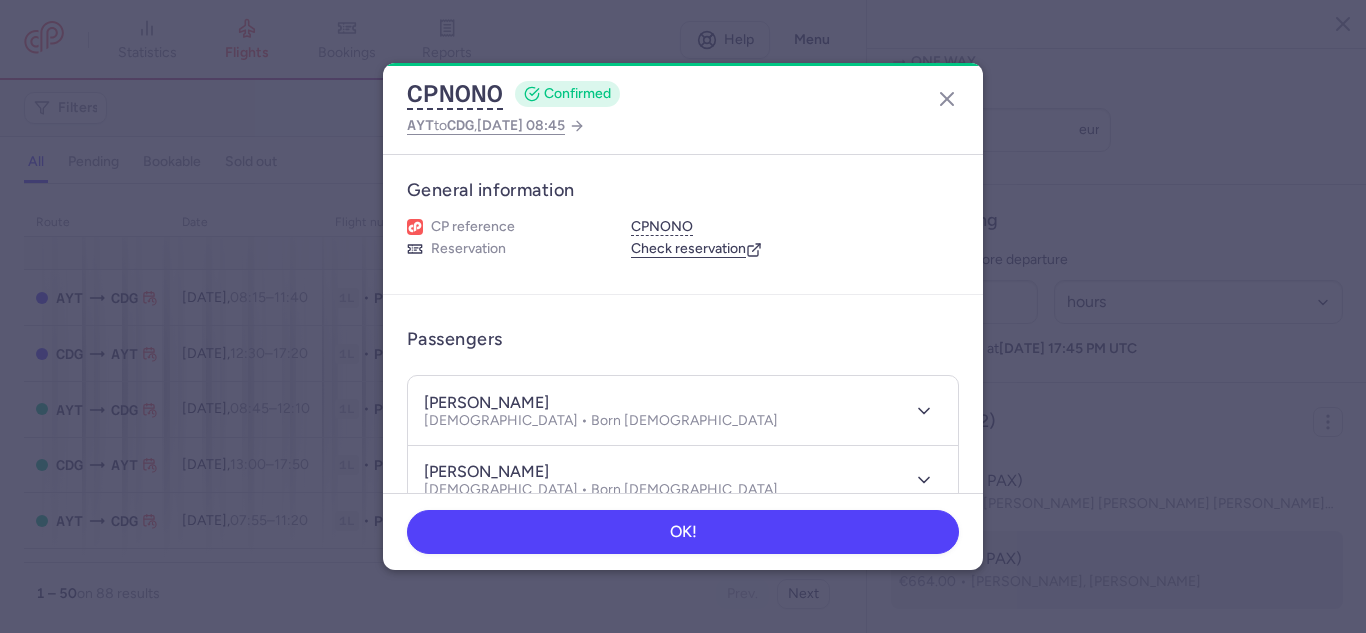 type 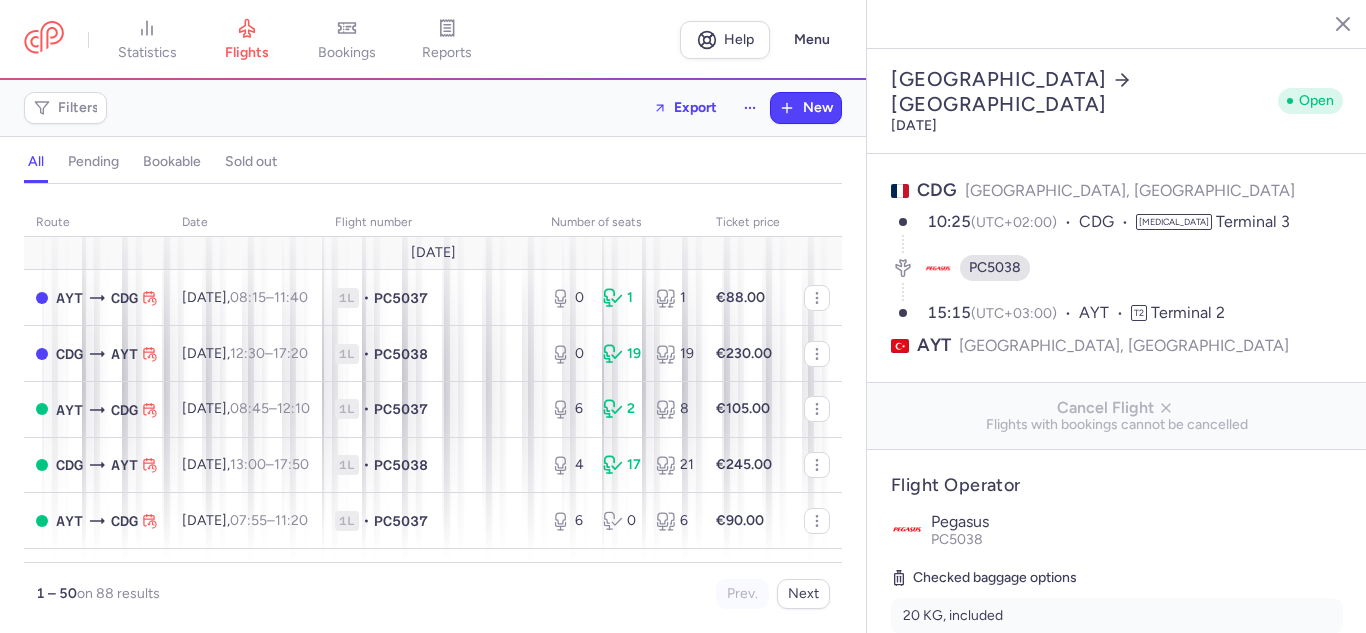 select on "hours" 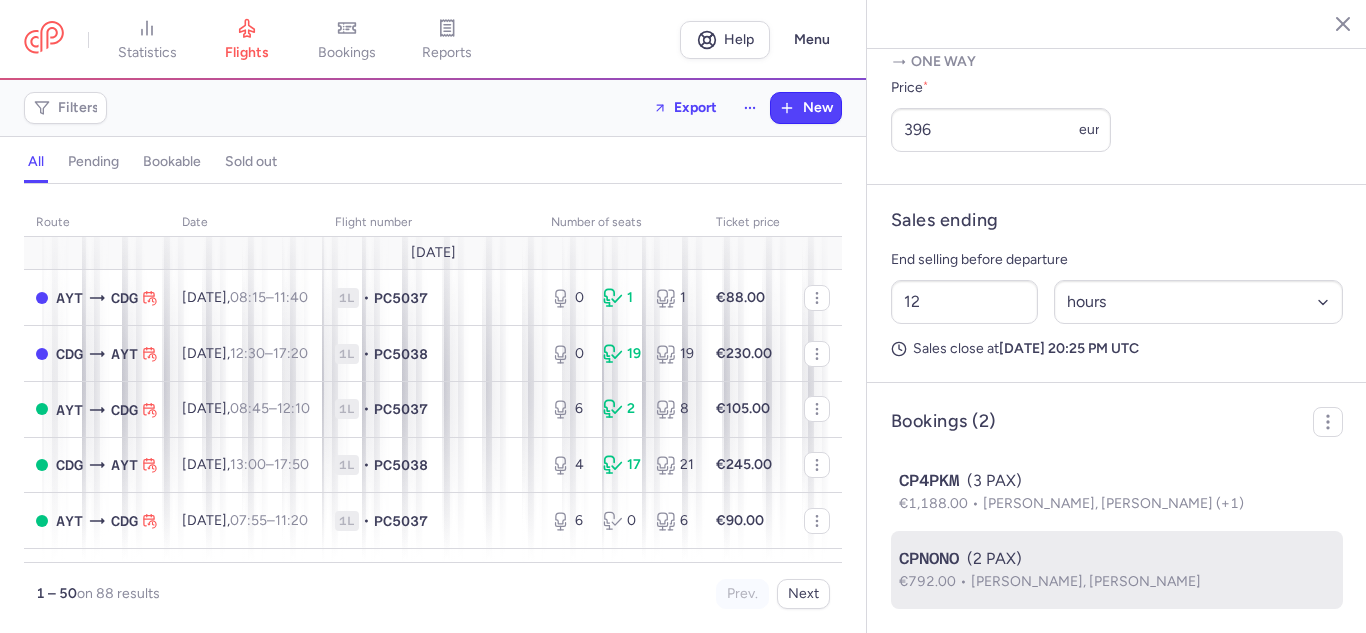 click on "Florette CHENTOUF, Jimmy CLOTAIL" at bounding box center (1086, 581) 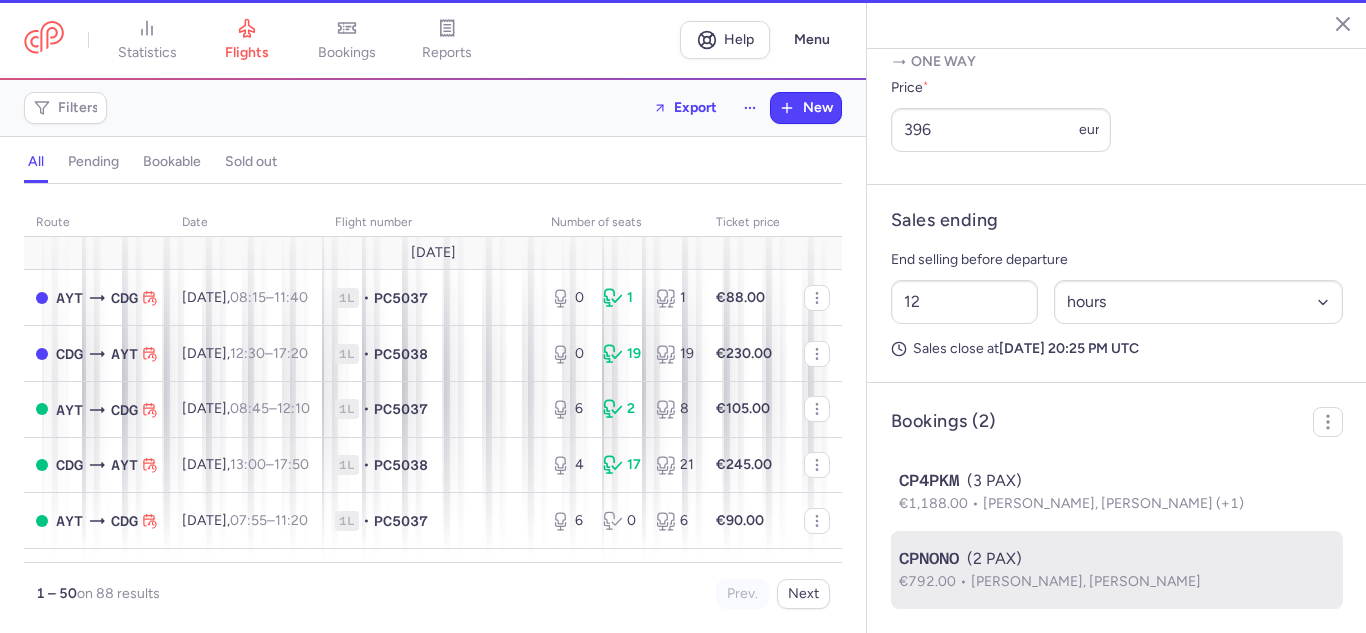 type 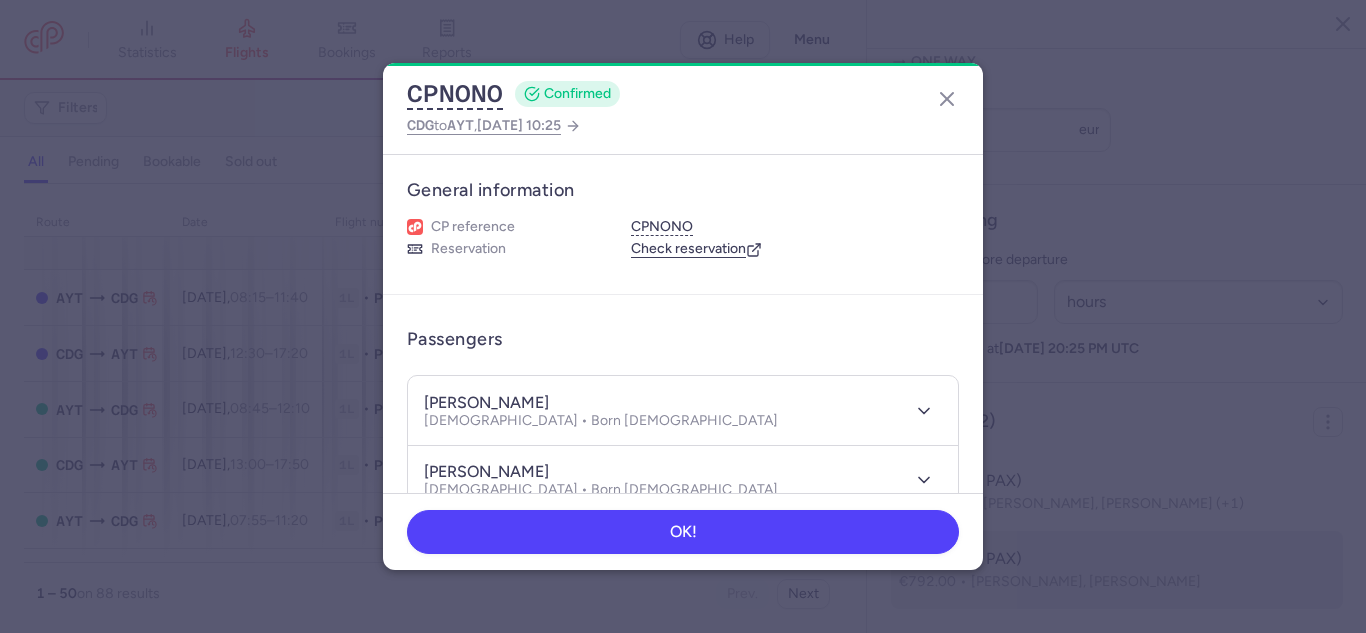 scroll, scrollTop: 876, scrollLeft: 0, axis: vertical 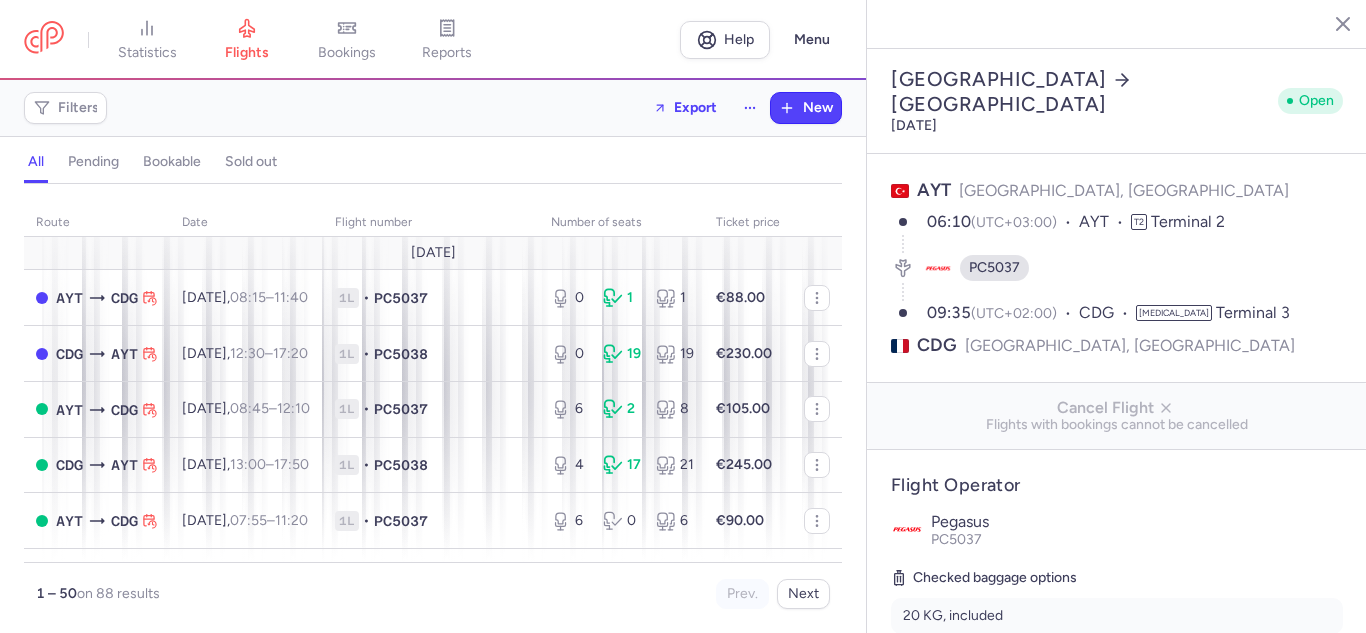 select on "hours" 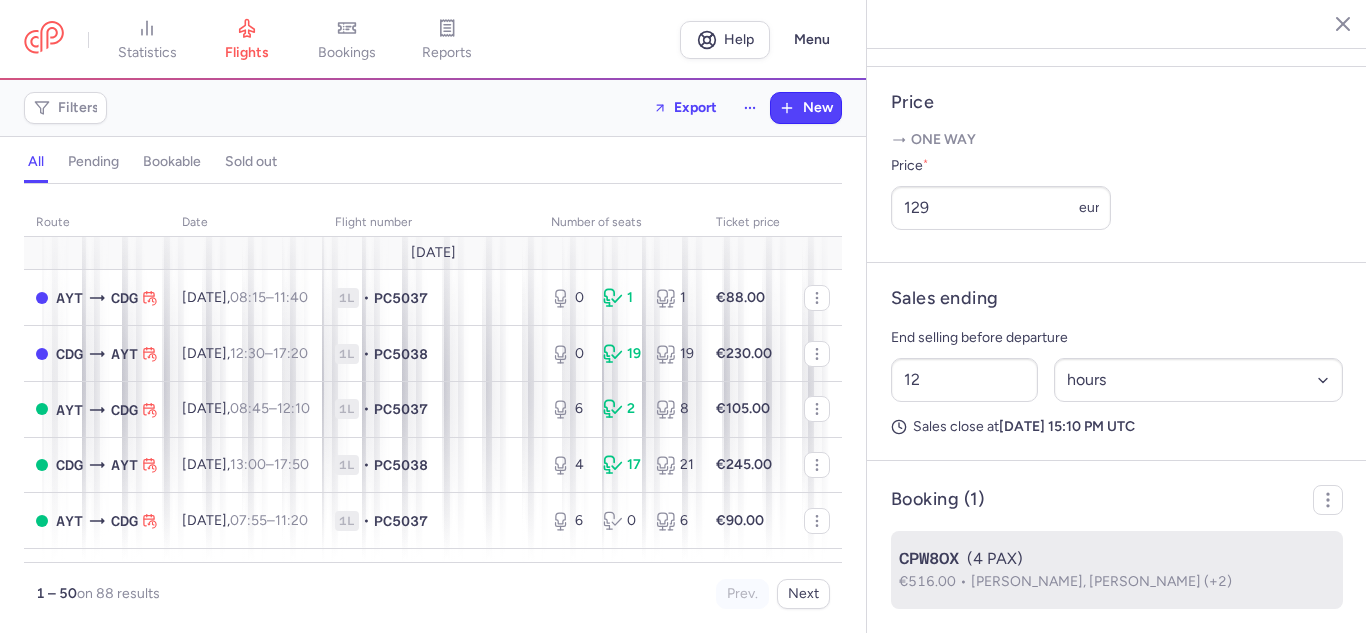 click on "CPW8OX  (4 PAX)" at bounding box center (1117, 559) 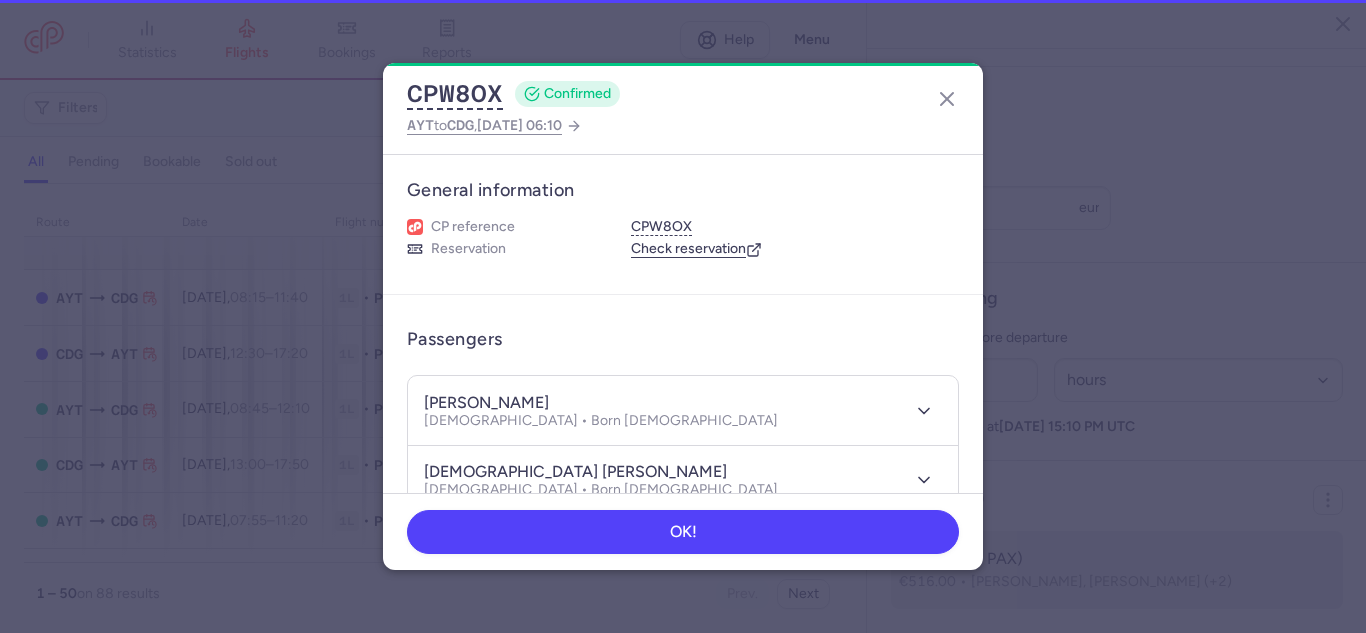 type 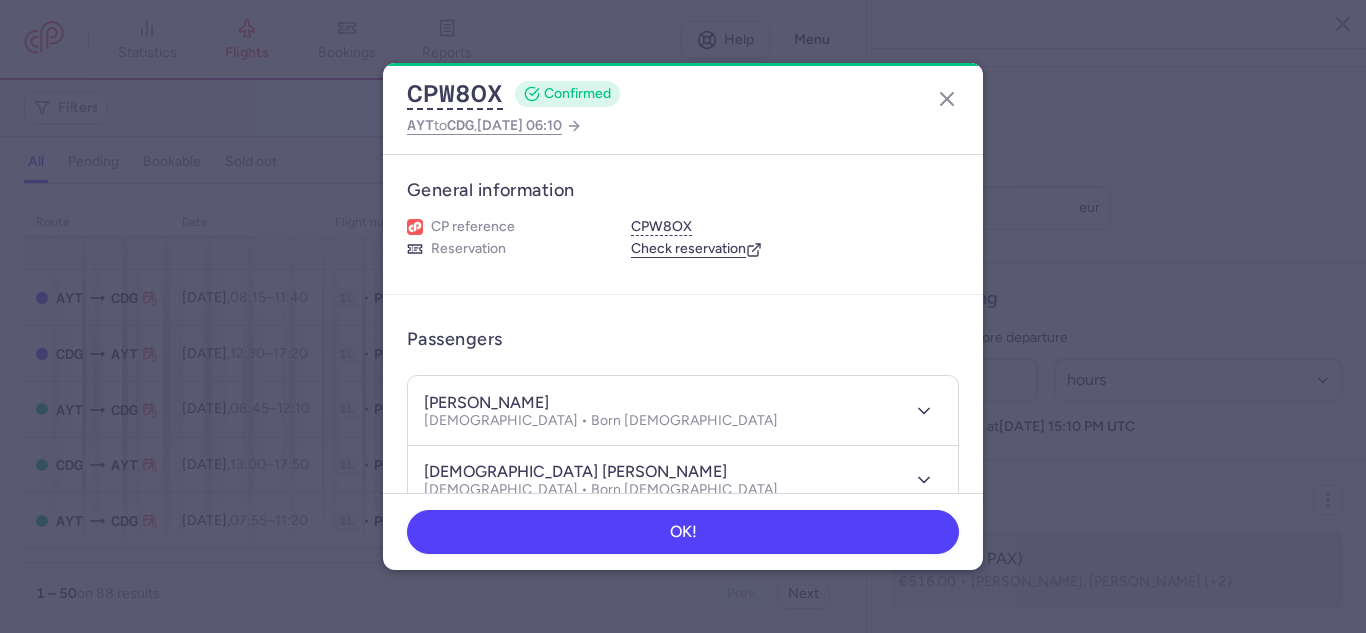 scroll, scrollTop: 798, scrollLeft: 0, axis: vertical 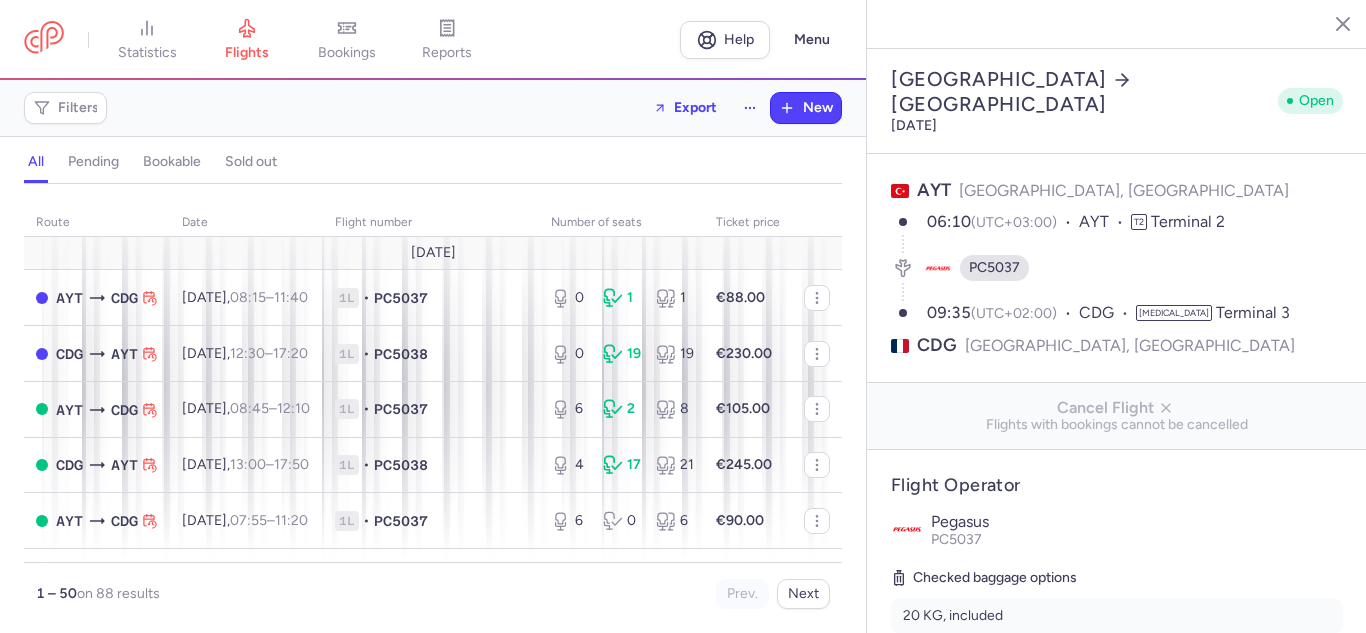 select on "hours" 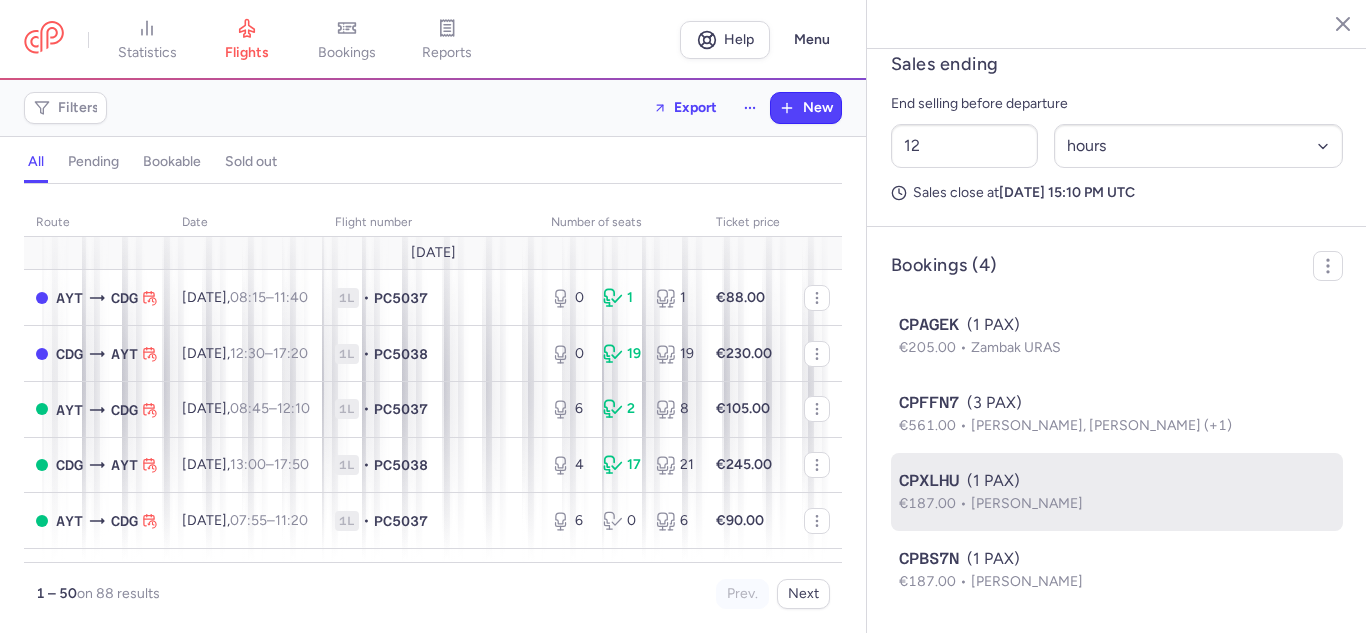 click on "[PERSON_NAME]" at bounding box center [1027, 503] 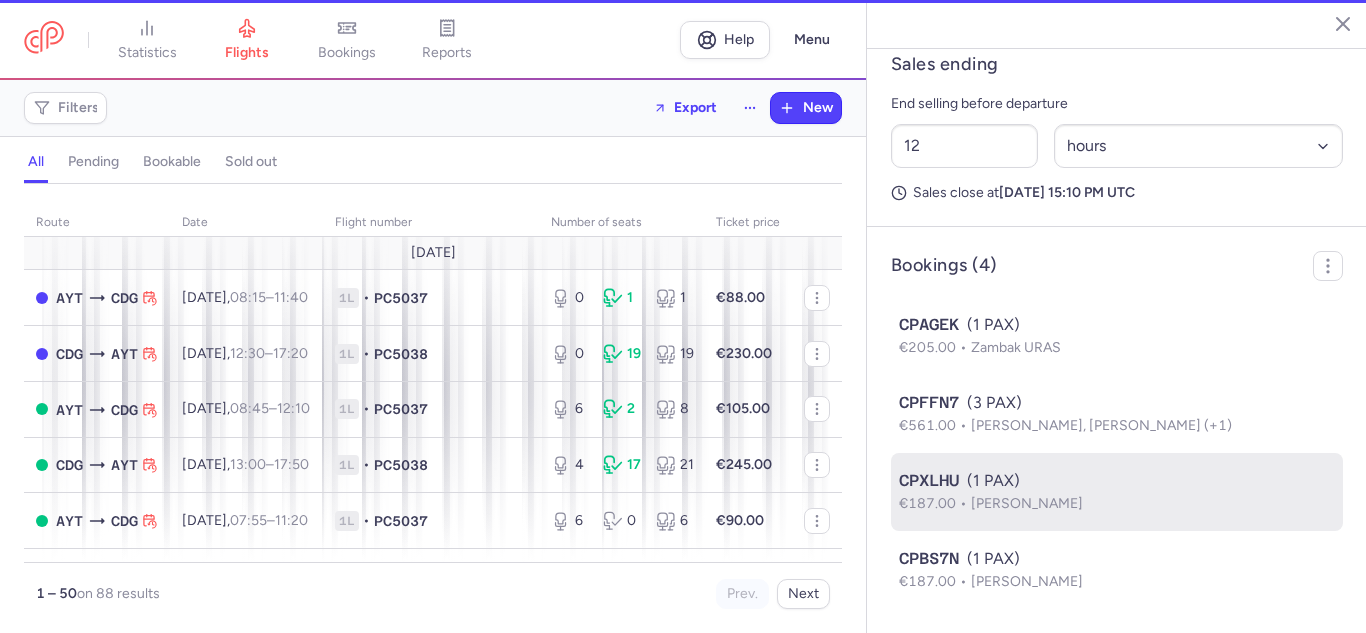 type 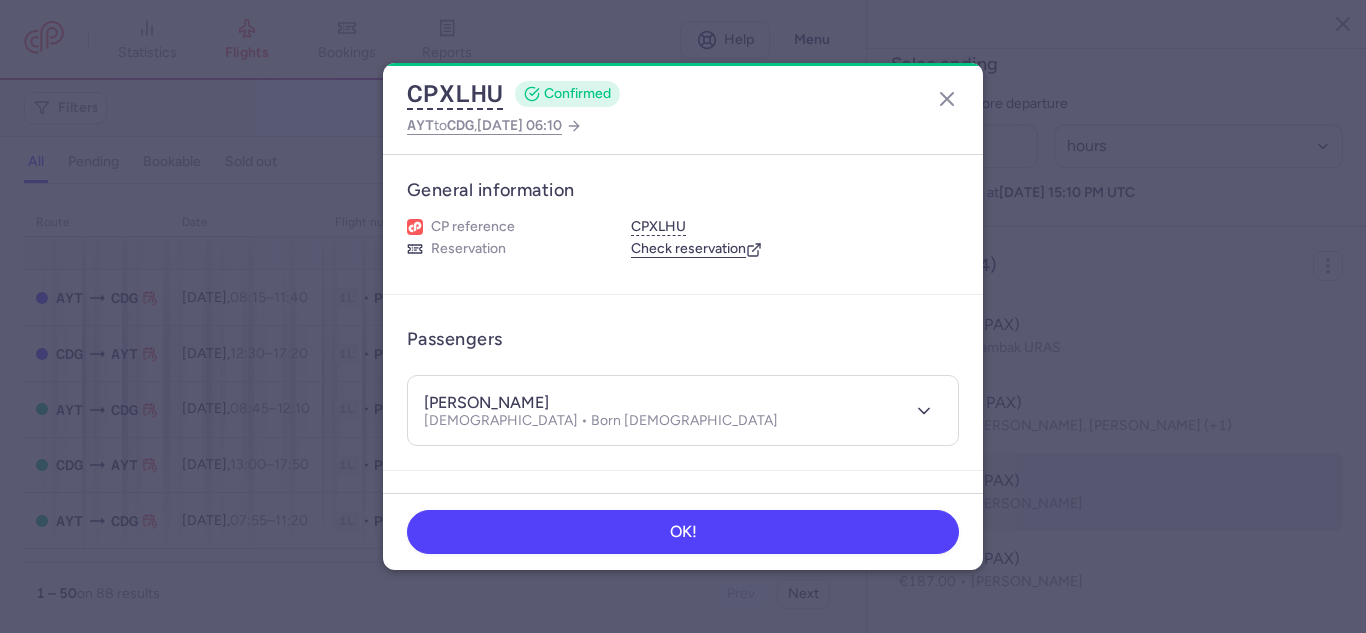 type 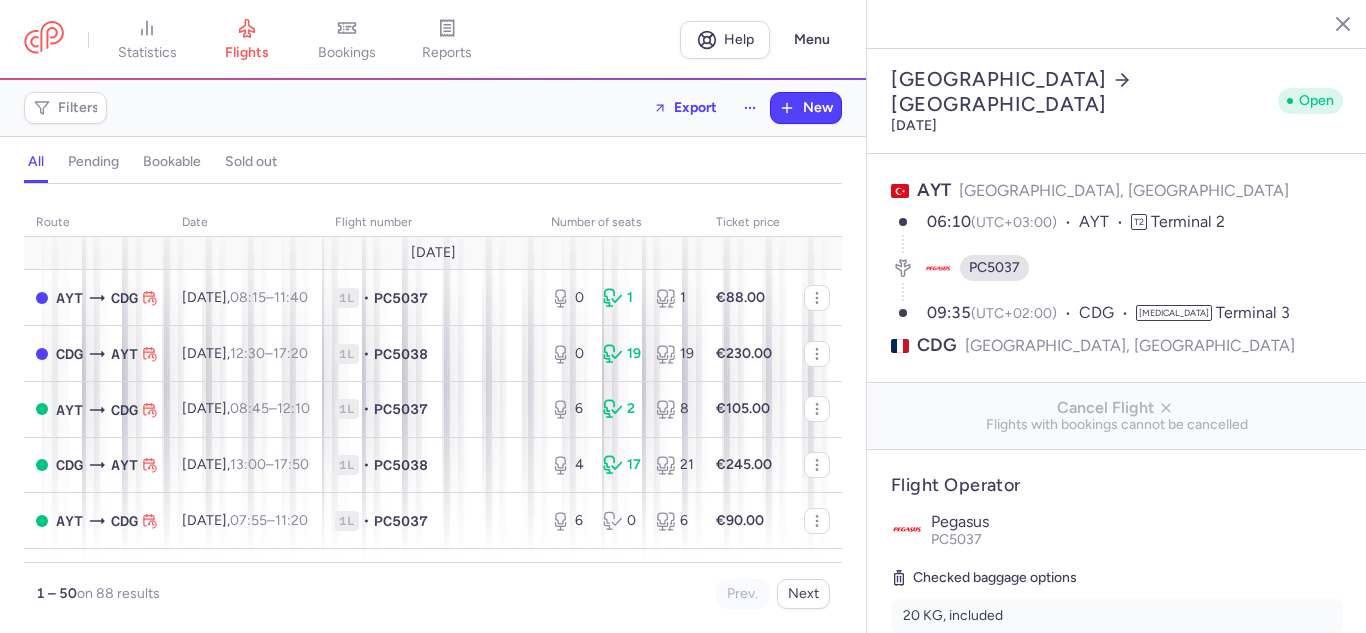 select on "hours" 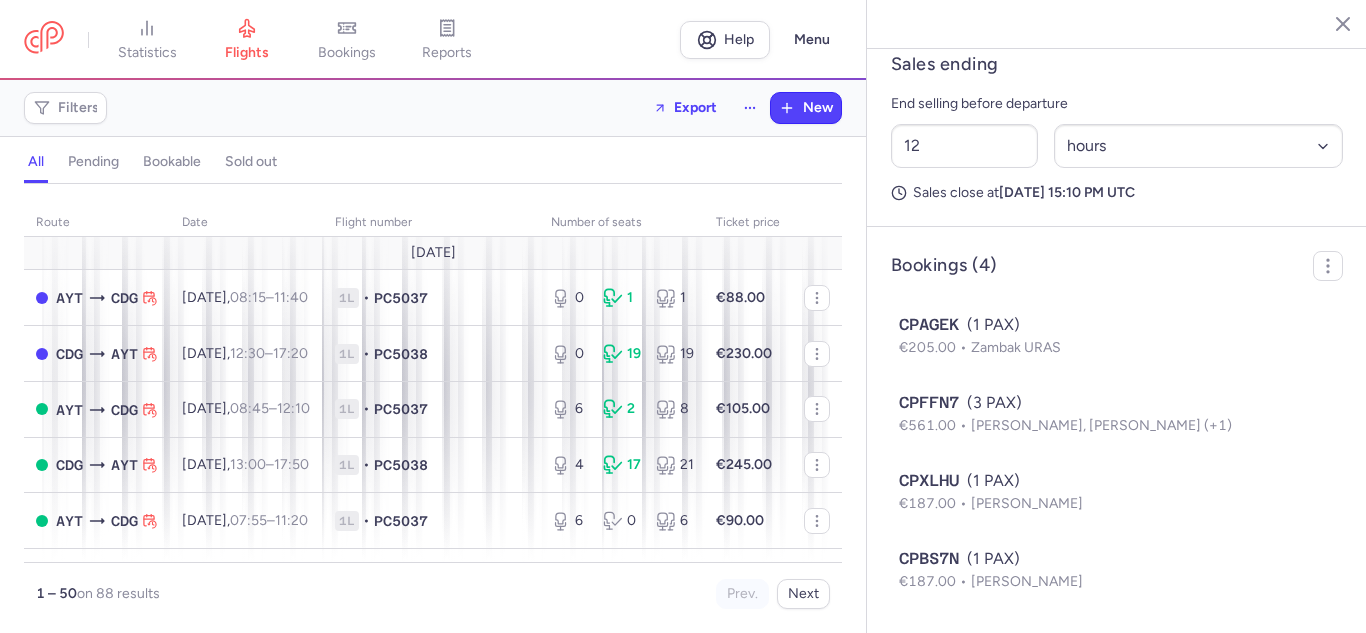 scroll, scrollTop: 1032, scrollLeft: 0, axis: vertical 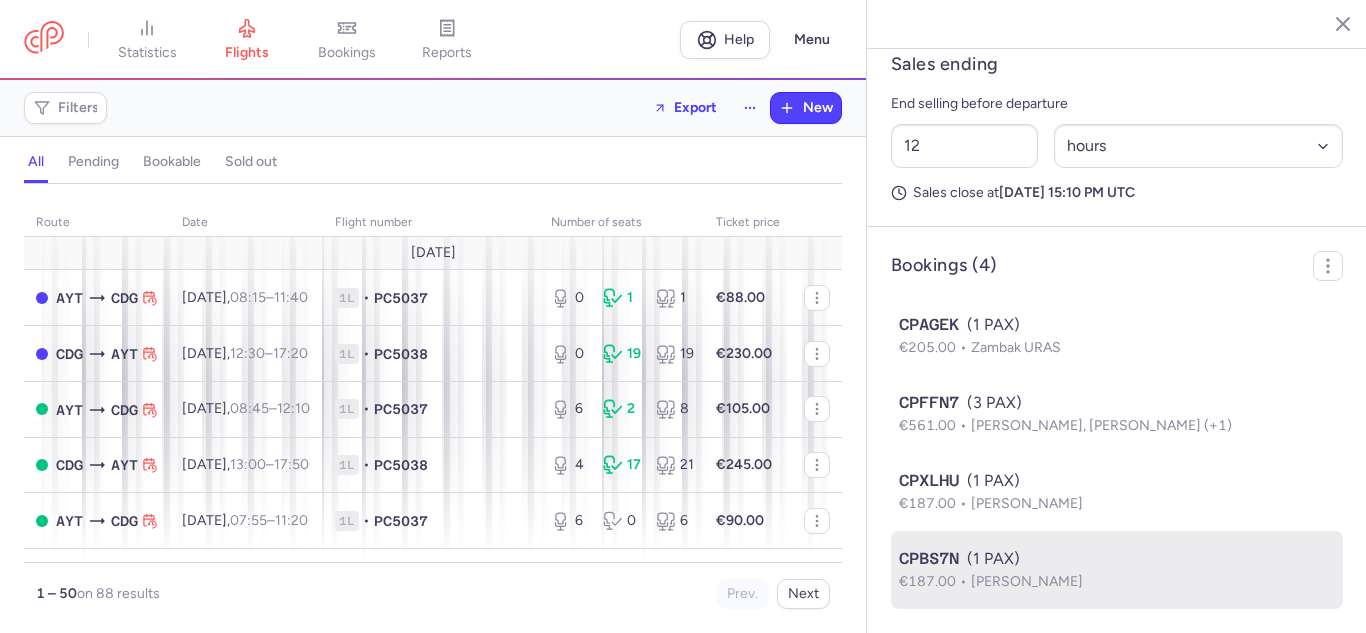 click on "CPBS7N  (1 PAX)" at bounding box center (1117, 559) 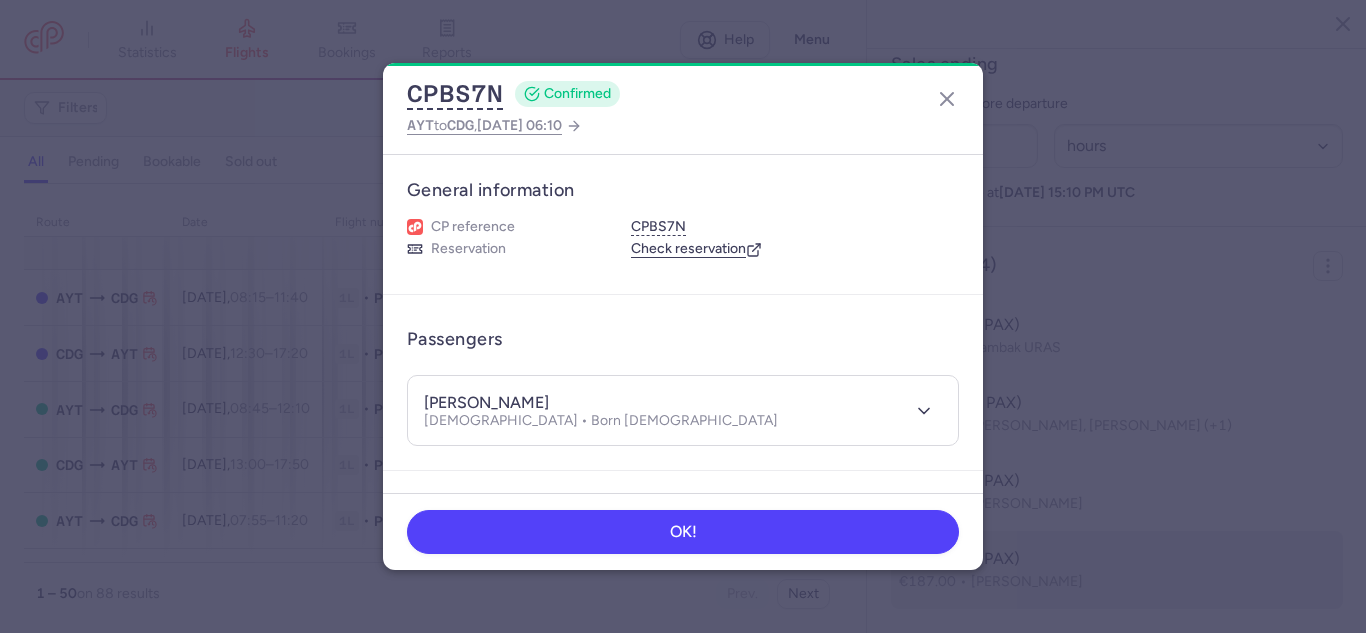 type 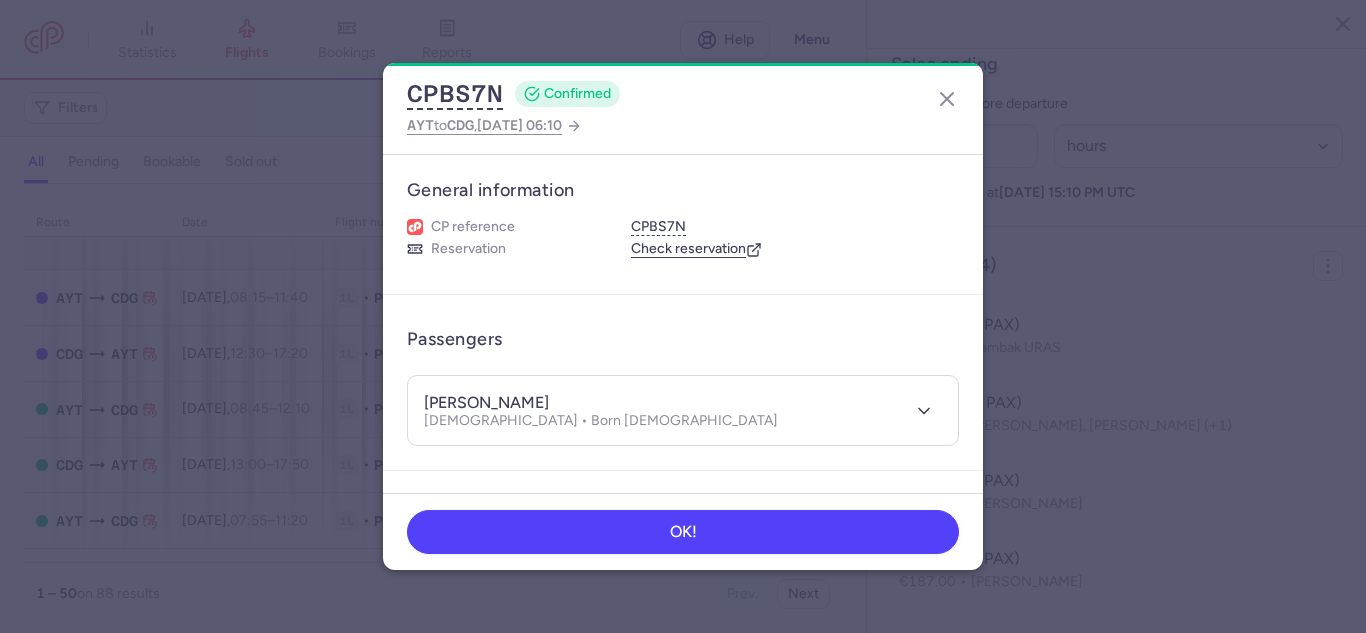 scroll, scrollTop: 1032, scrollLeft: 0, axis: vertical 